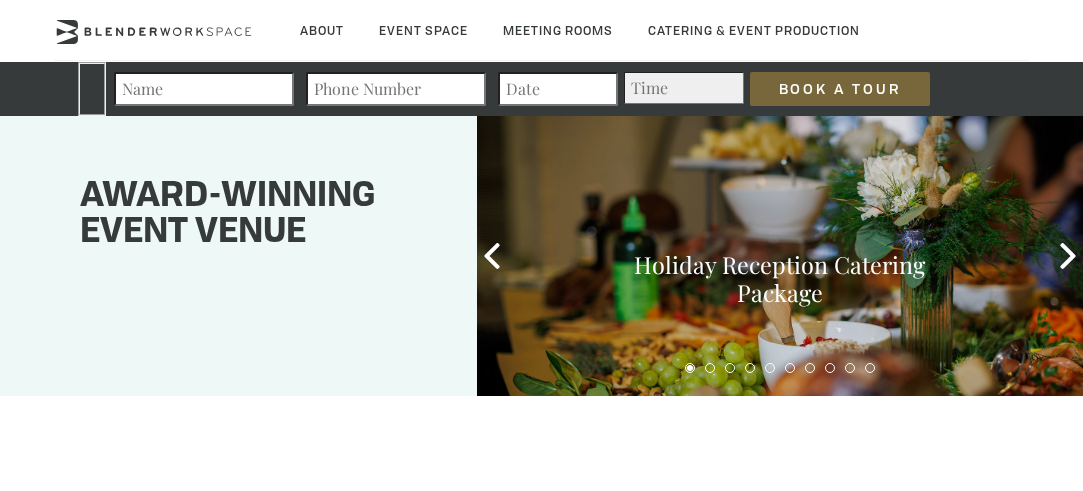 type on "[DATE]" 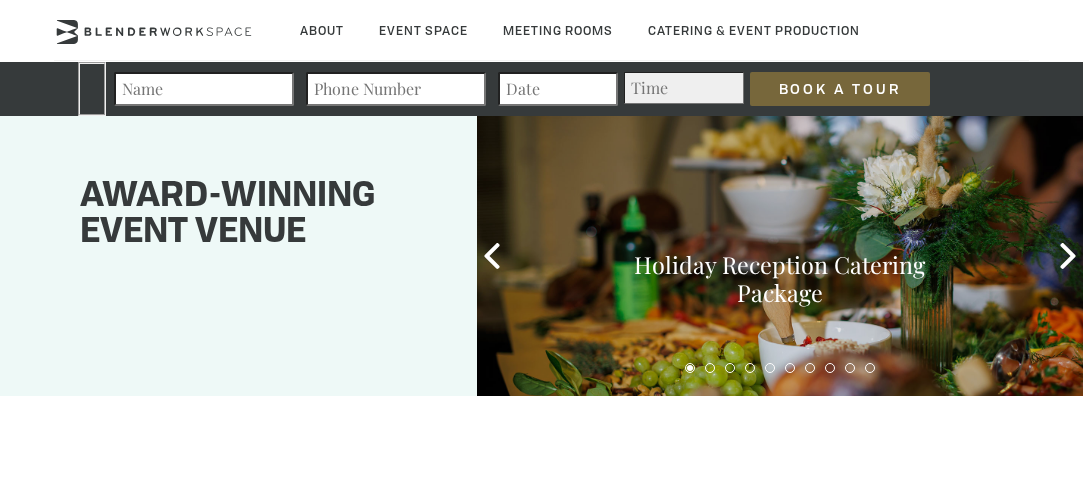 scroll, scrollTop: 0, scrollLeft: 0, axis: both 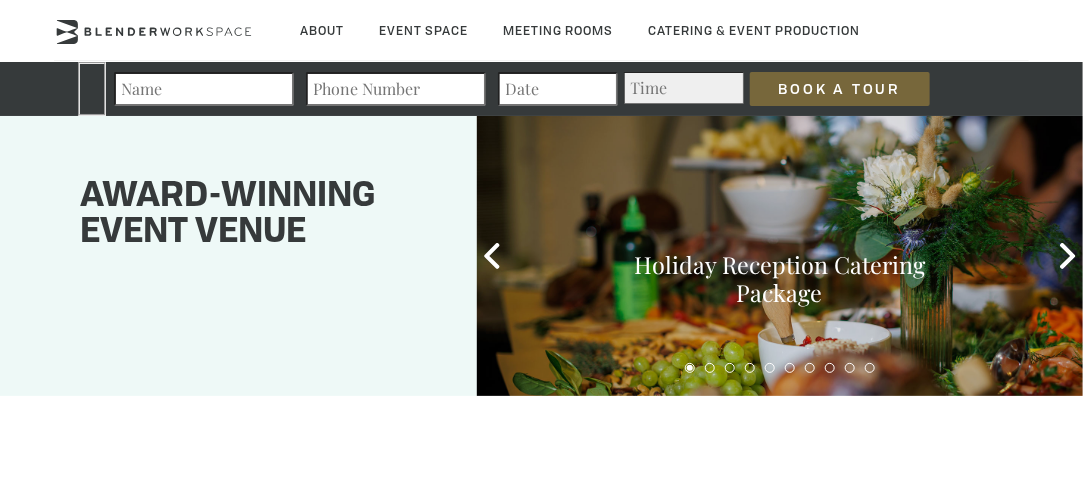 click on "Award-winning event venue" at bounding box center [253, 215] 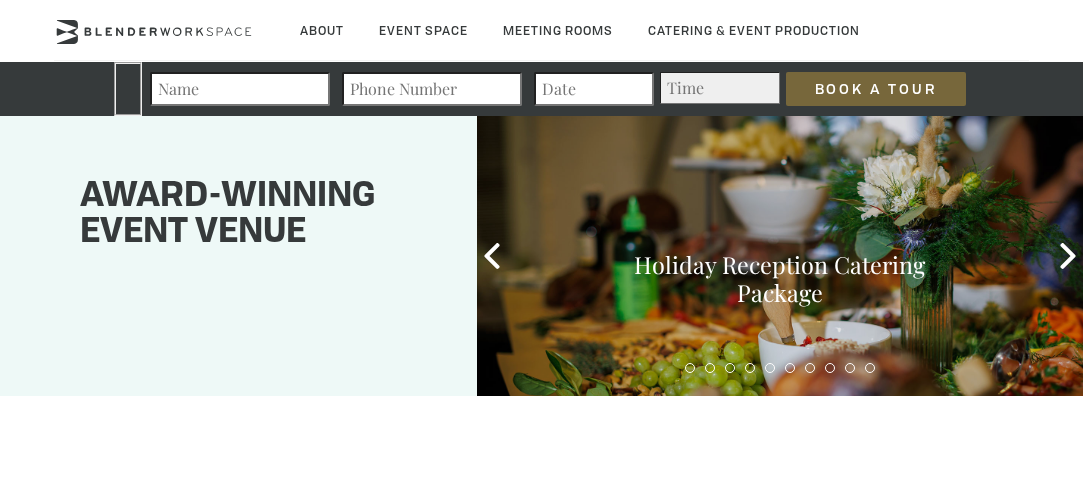 scroll, scrollTop: 0, scrollLeft: 0, axis: both 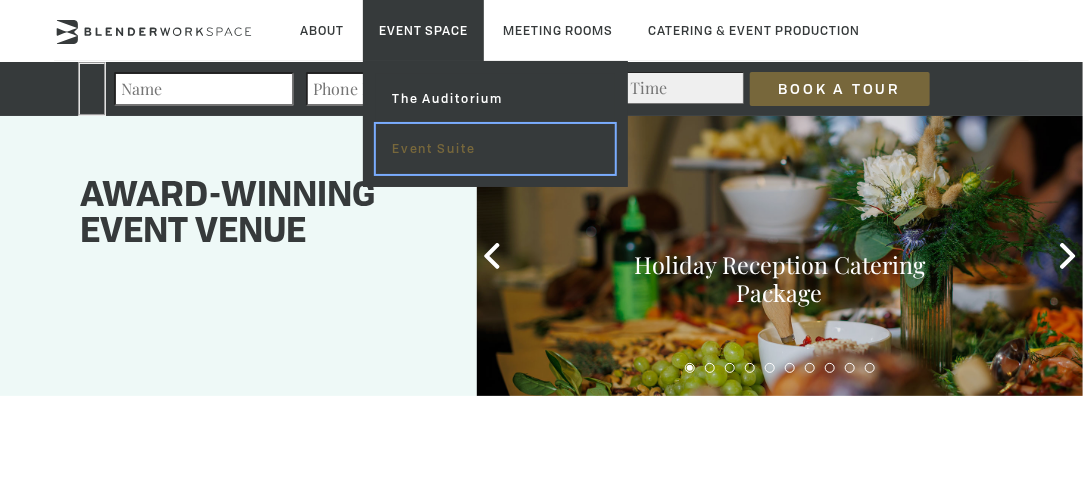 click on "Event Suite" at bounding box center (495, 149) 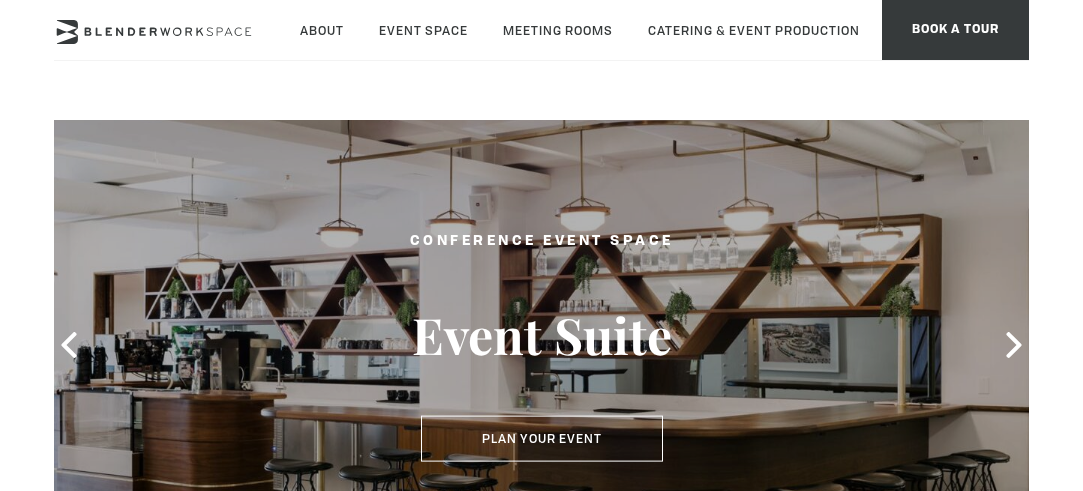 scroll, scrollTop: 0, scrollLeft: 0, axis: both 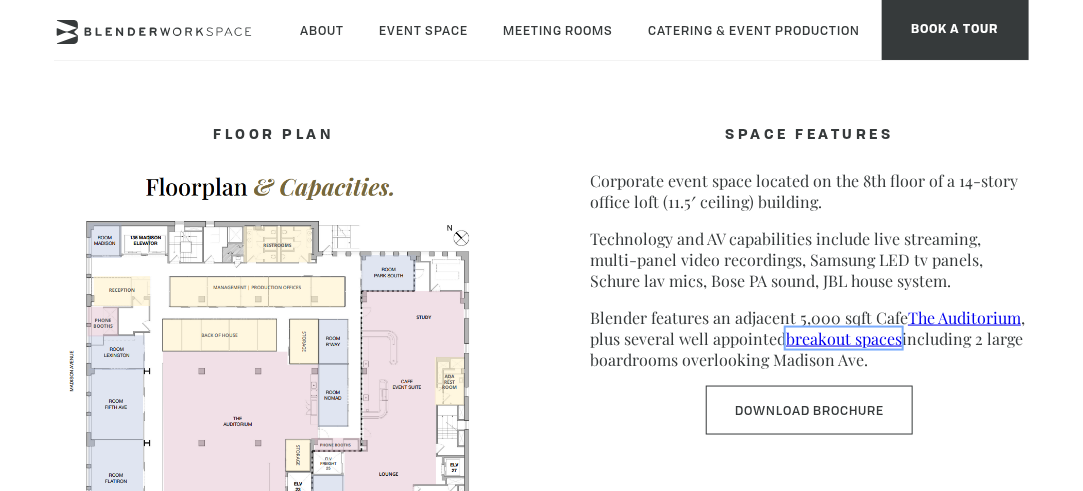 click on "breakout spaces" at bounding box center [844, 338] 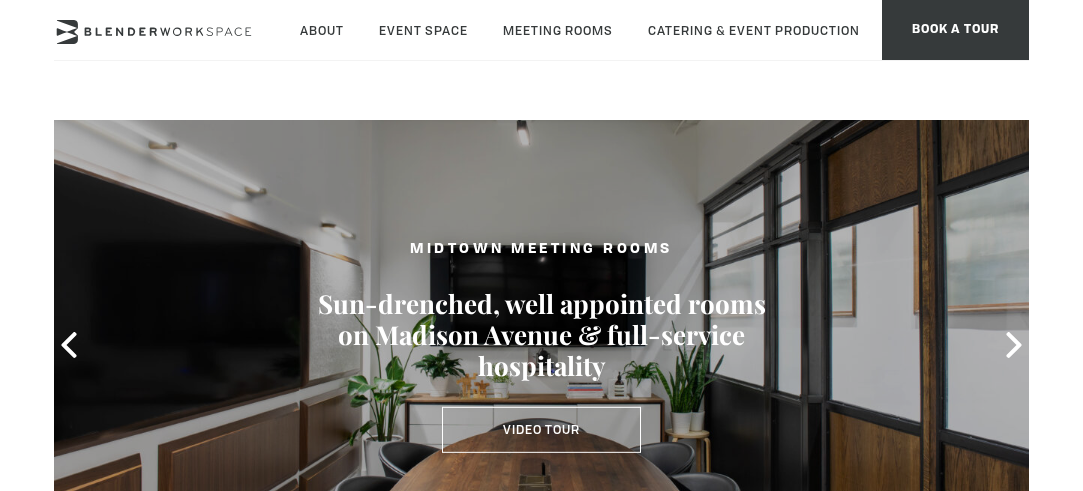 type on "[DATE]" 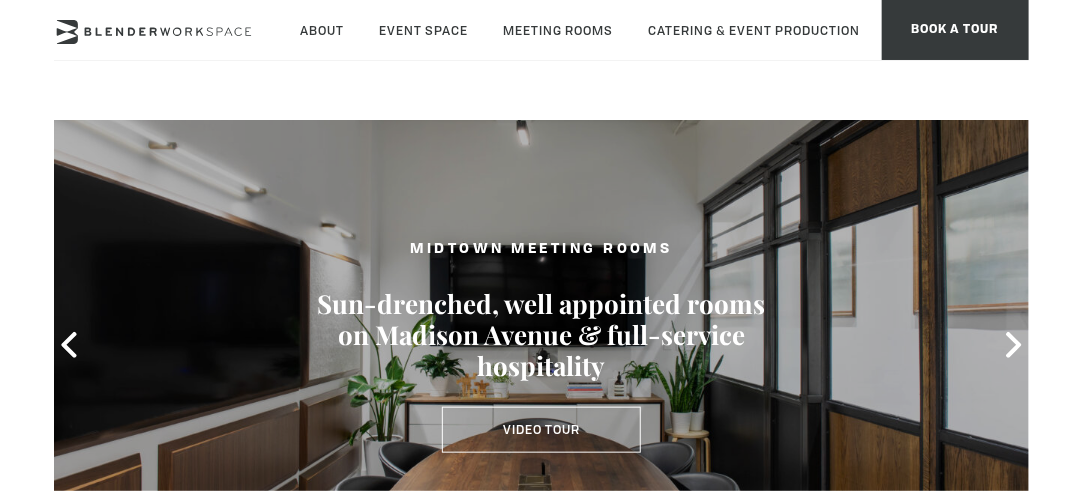 scroll, scrollTop: 0, scrollLeft: 0, axis: both 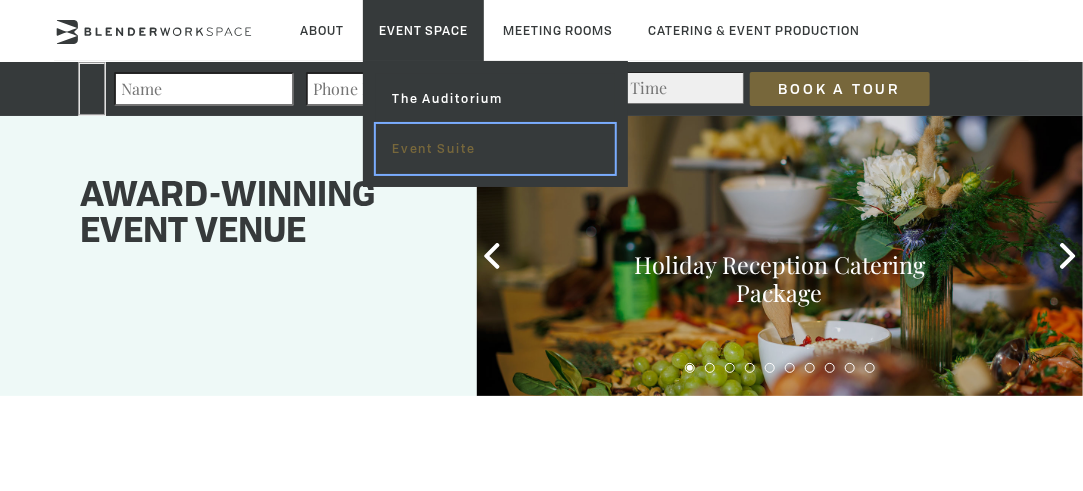click on "Event Suite" at bounding box center [495, 149] 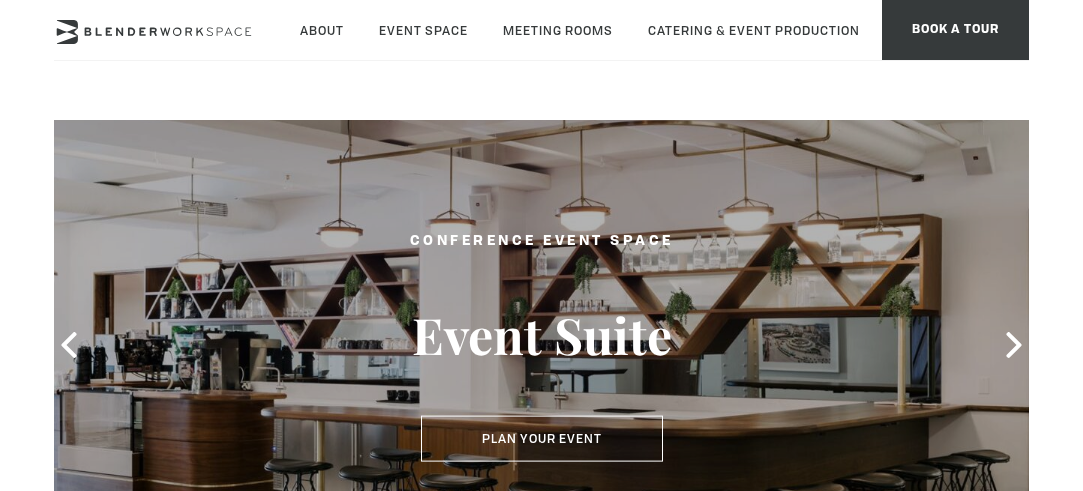 type on "[DATE]" 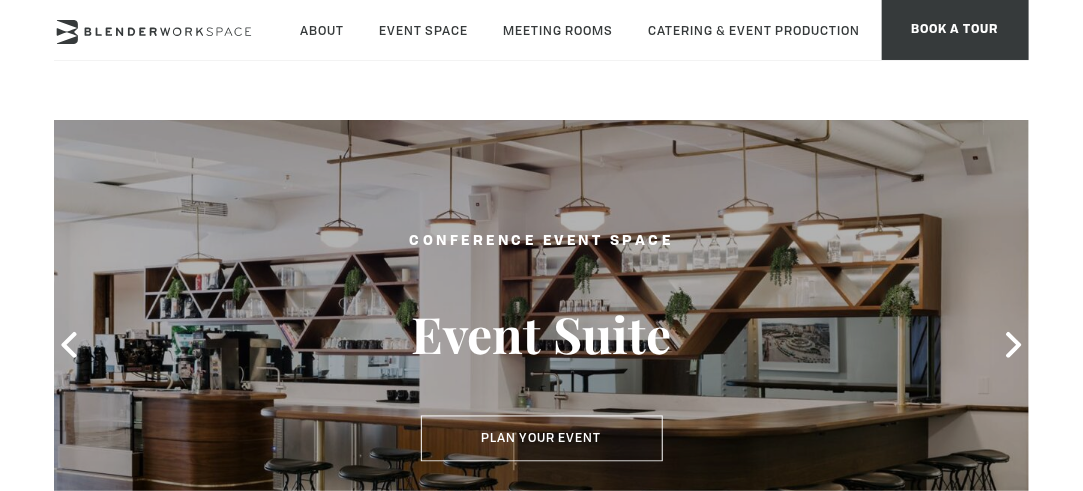 scroll, scrollTop: 0, scrollLeft: 0, axis: both 